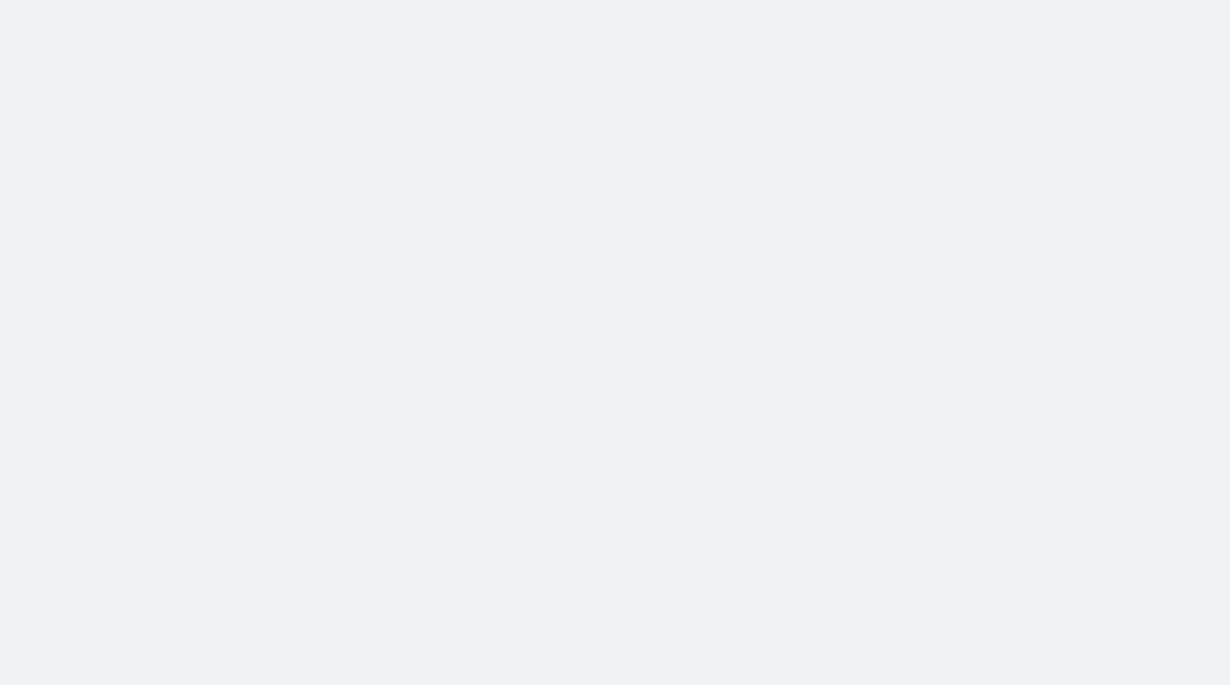 scroll, scrollTop: 0, scrollLeft: 0, axis: both 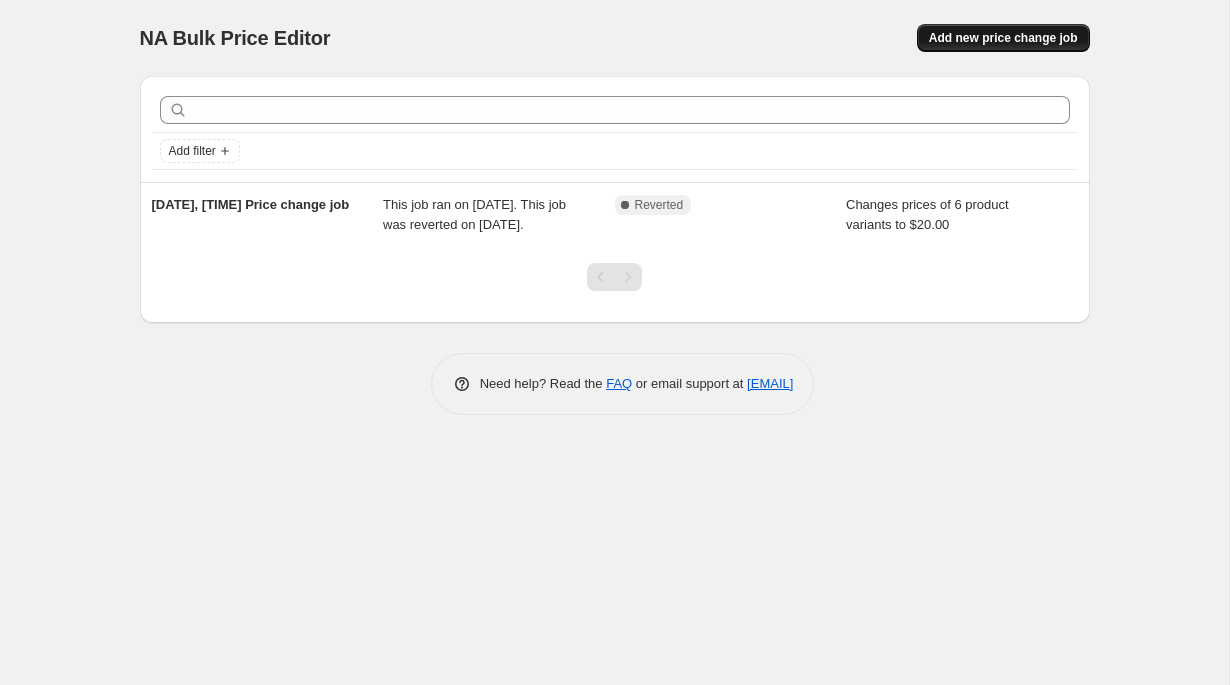 click on "Add new price change job" at bounding box center [1003, 38] 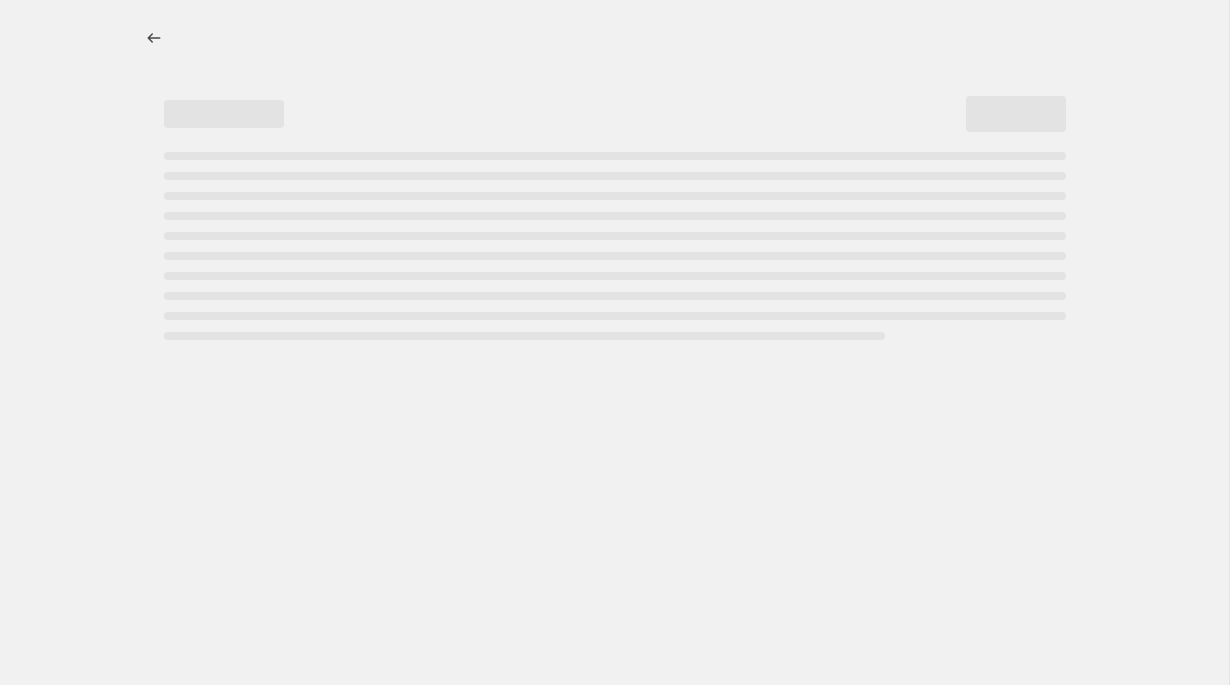 select on "percentage" 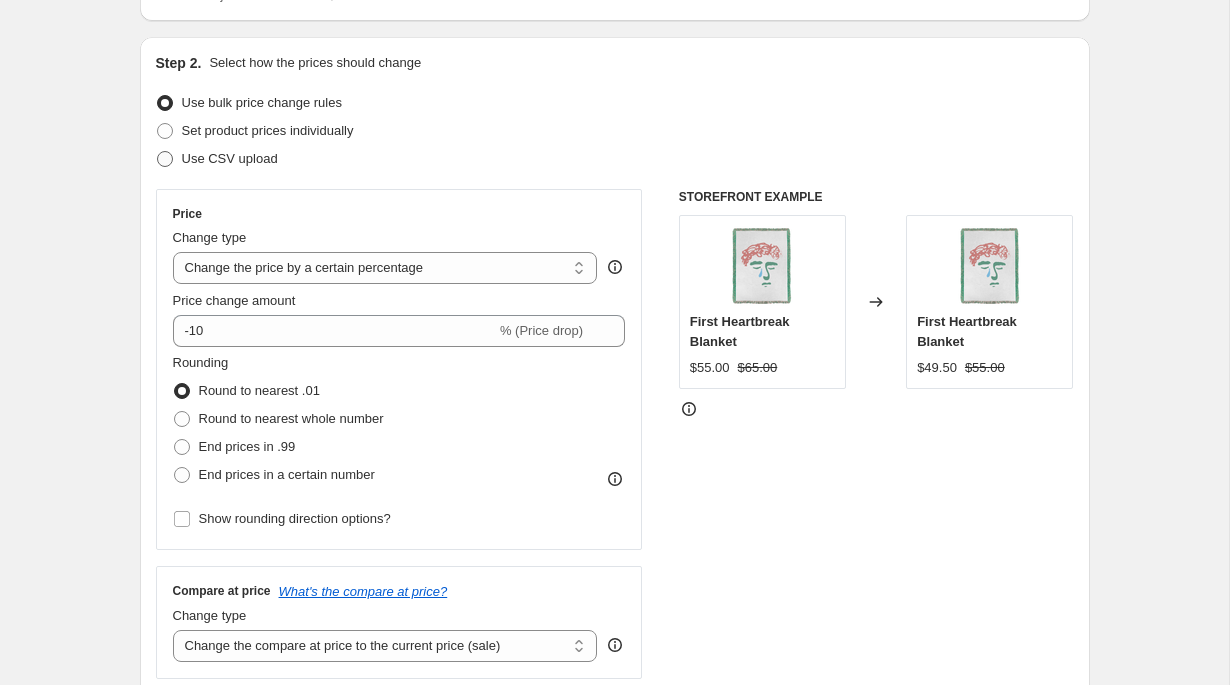 scroll, scrollTop: 262, scrollLeft: 0, axis: vertical 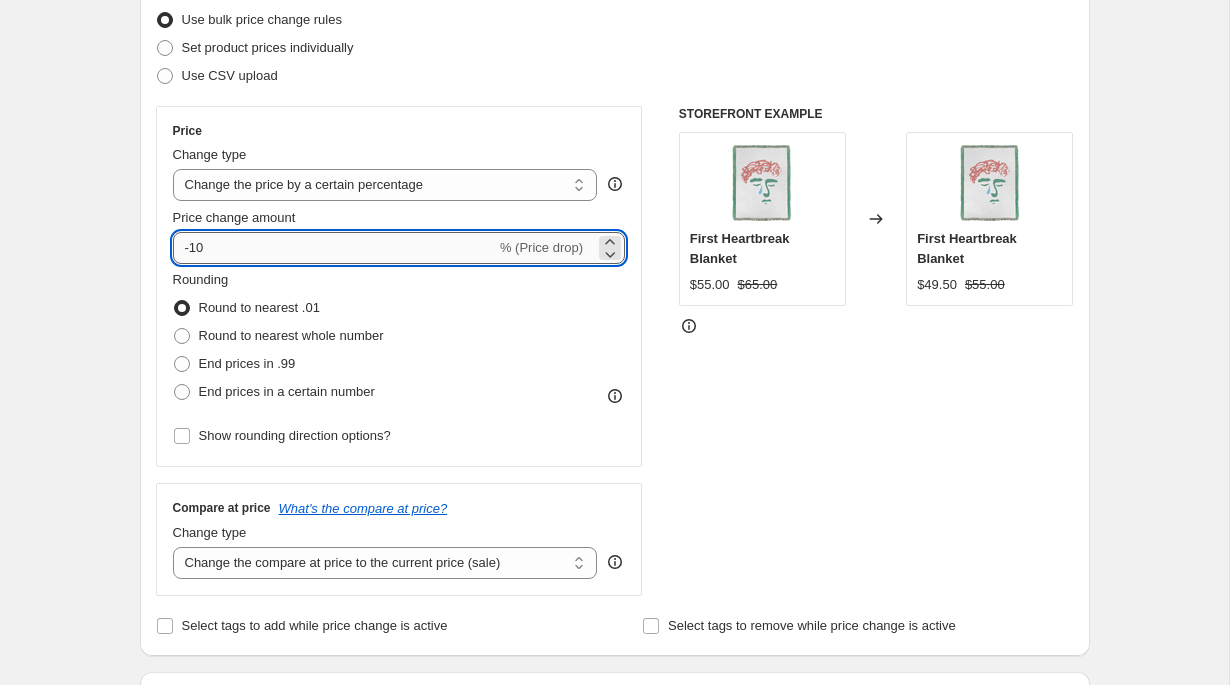 click on "-10" at bounding box center (334, 248) 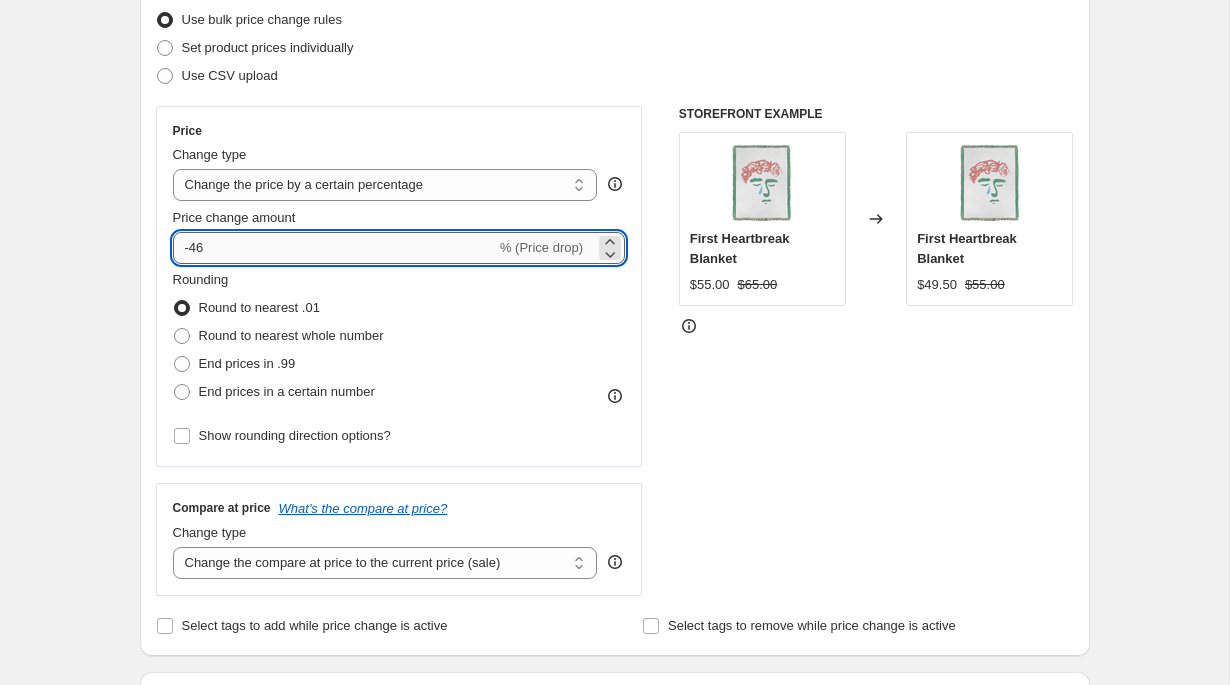 click on "-46" at bounding box center (334, 248) 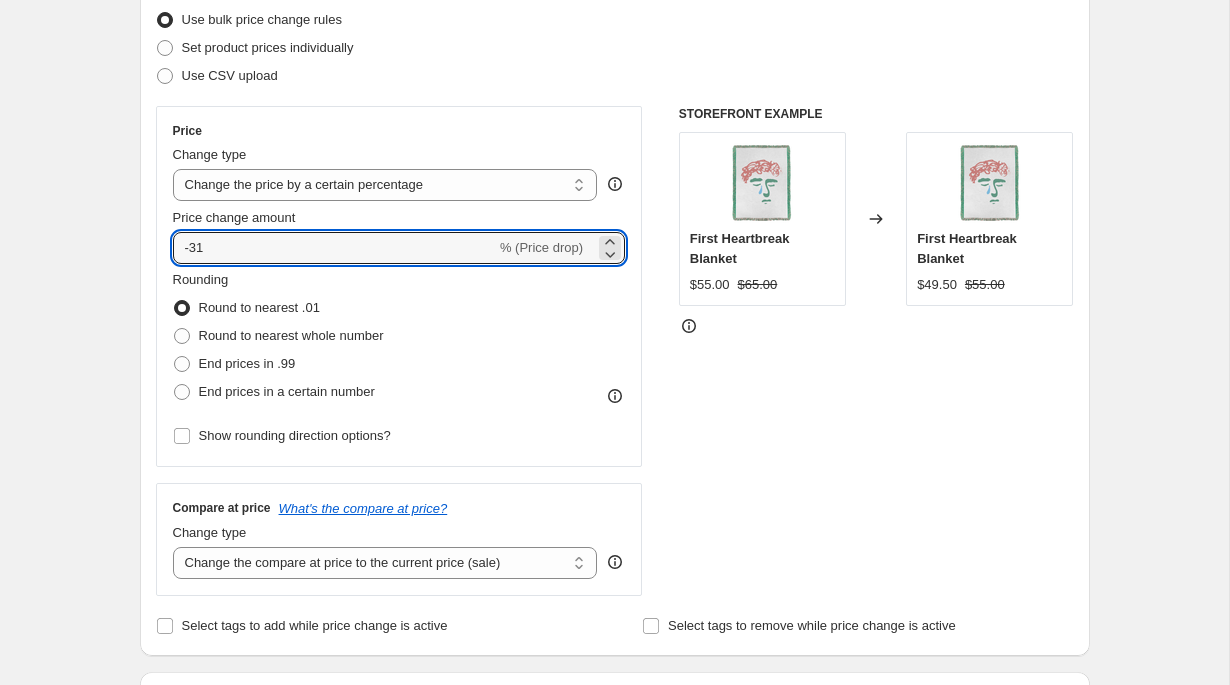 type on "-31" 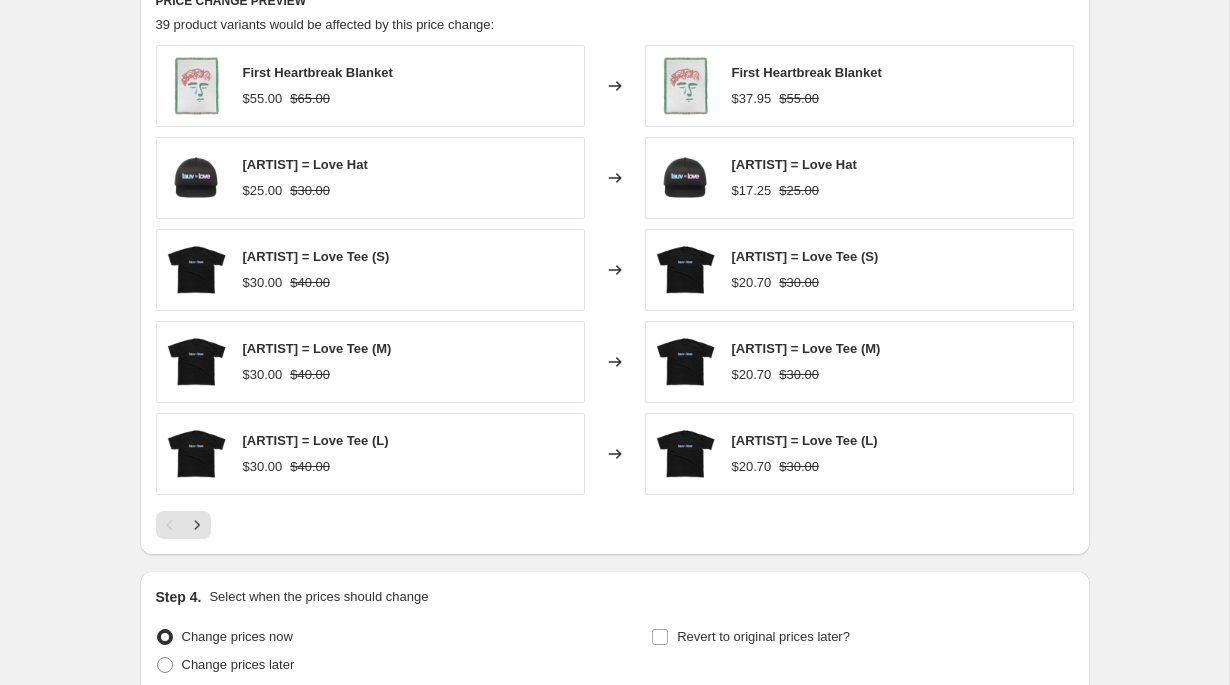 scroll, scrollTop: 1314, scrollLeft: 0, axis: vertical 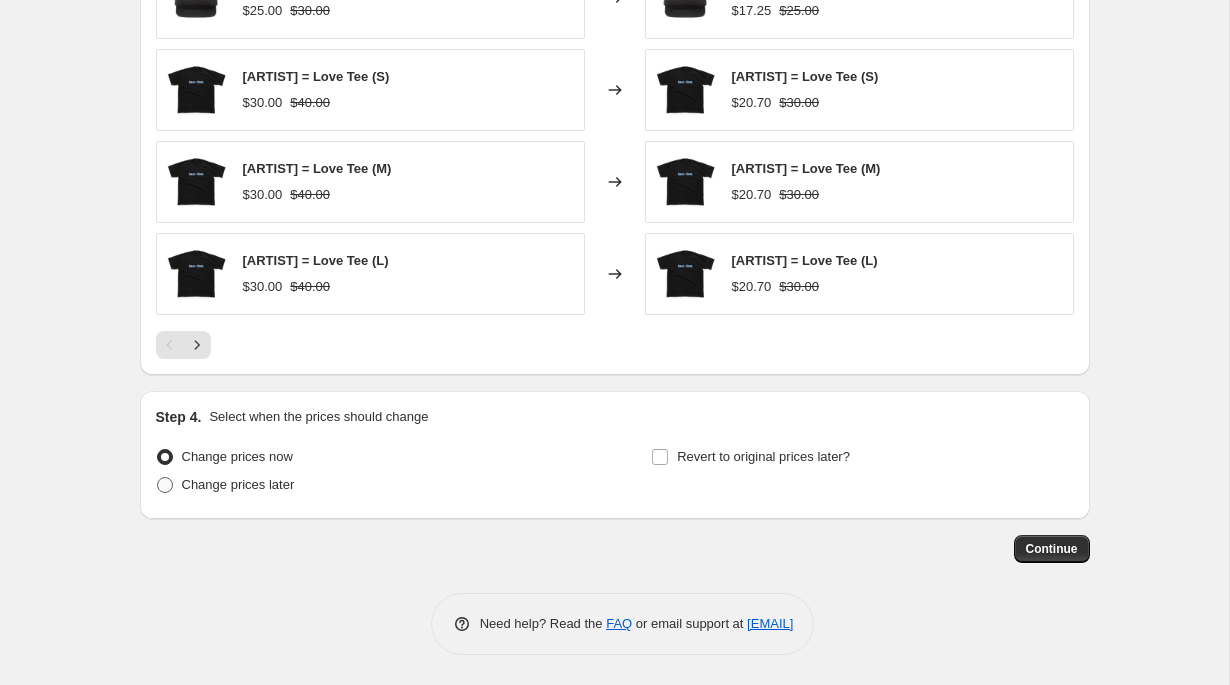 click on "Change prices later" at bounding box center (238, 485) 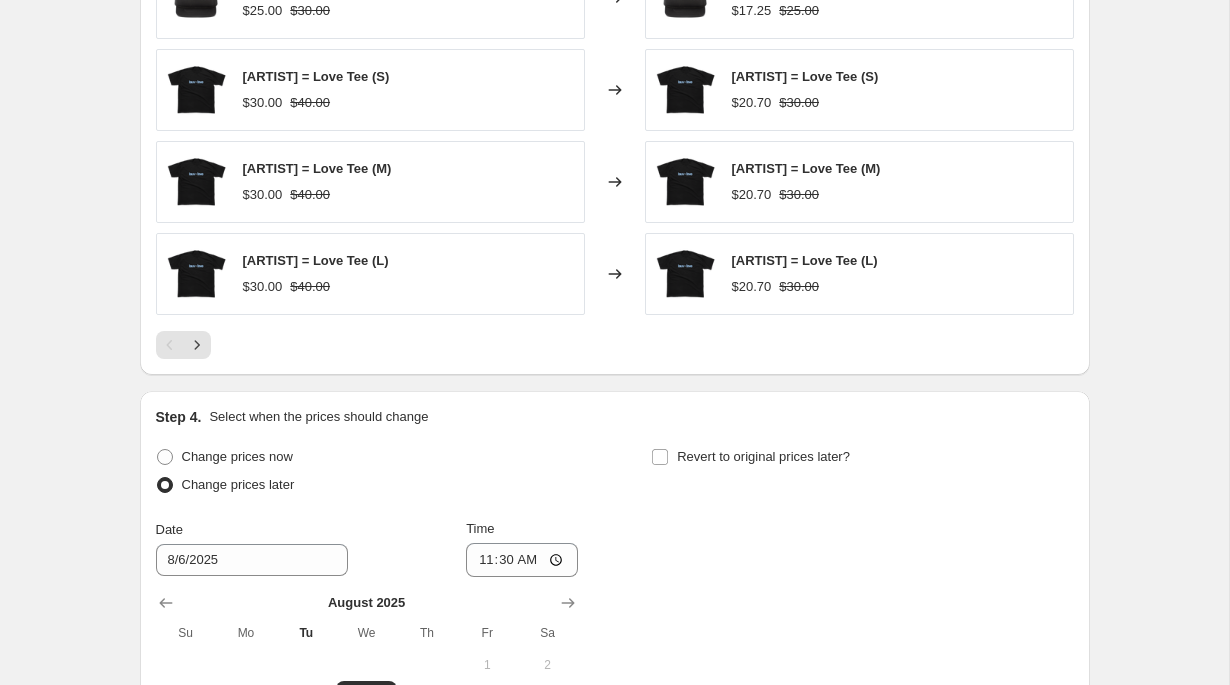 scroll, scrollTop: 1525, scrollLeft: 0, axis: vertical 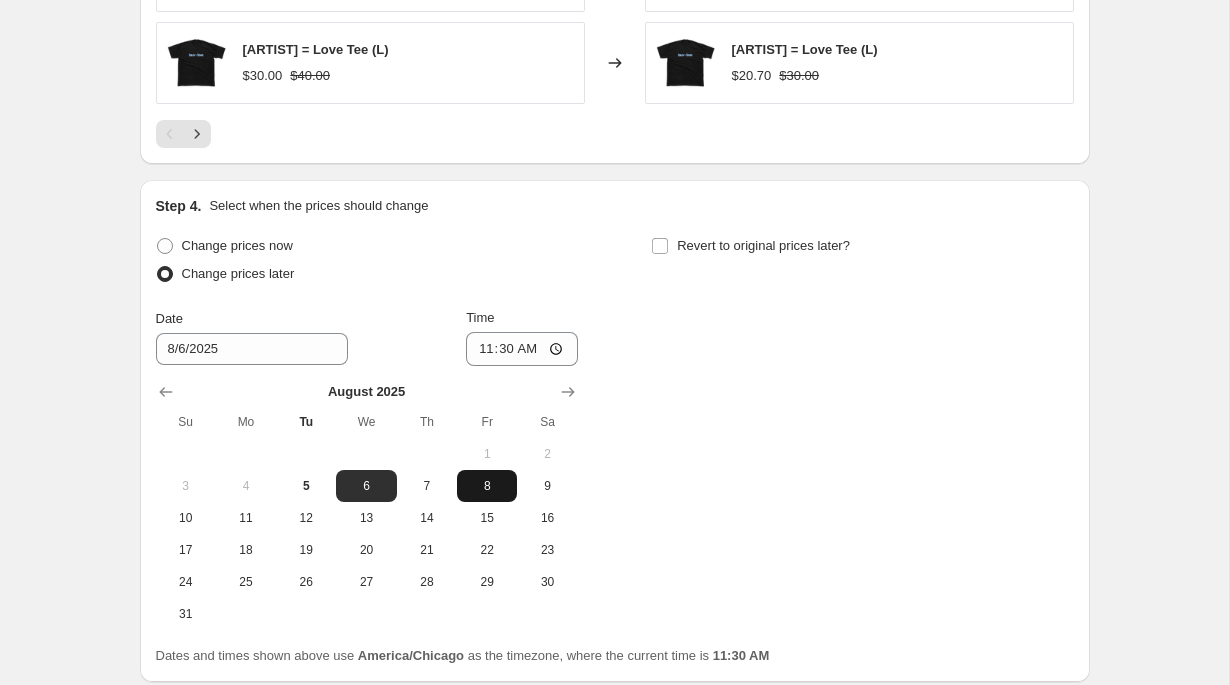 click on "8" at bounding box center [487, 486] 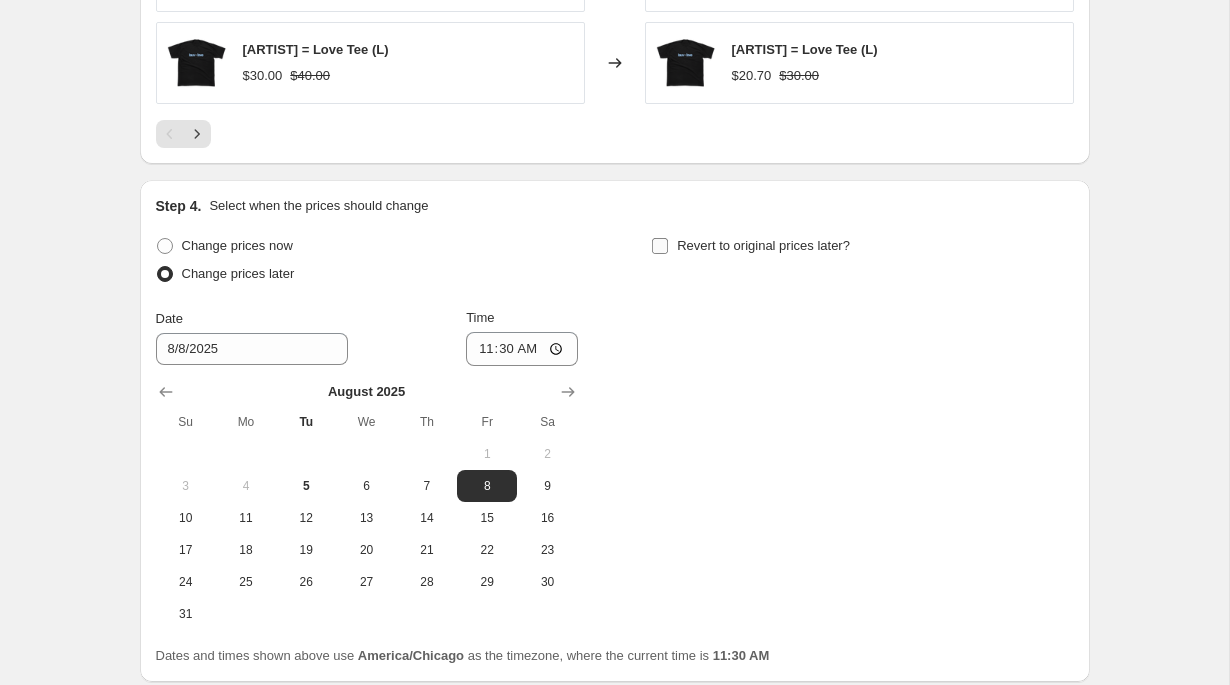 click on "Revert to original prices later?" at bounding box center [763, 245] 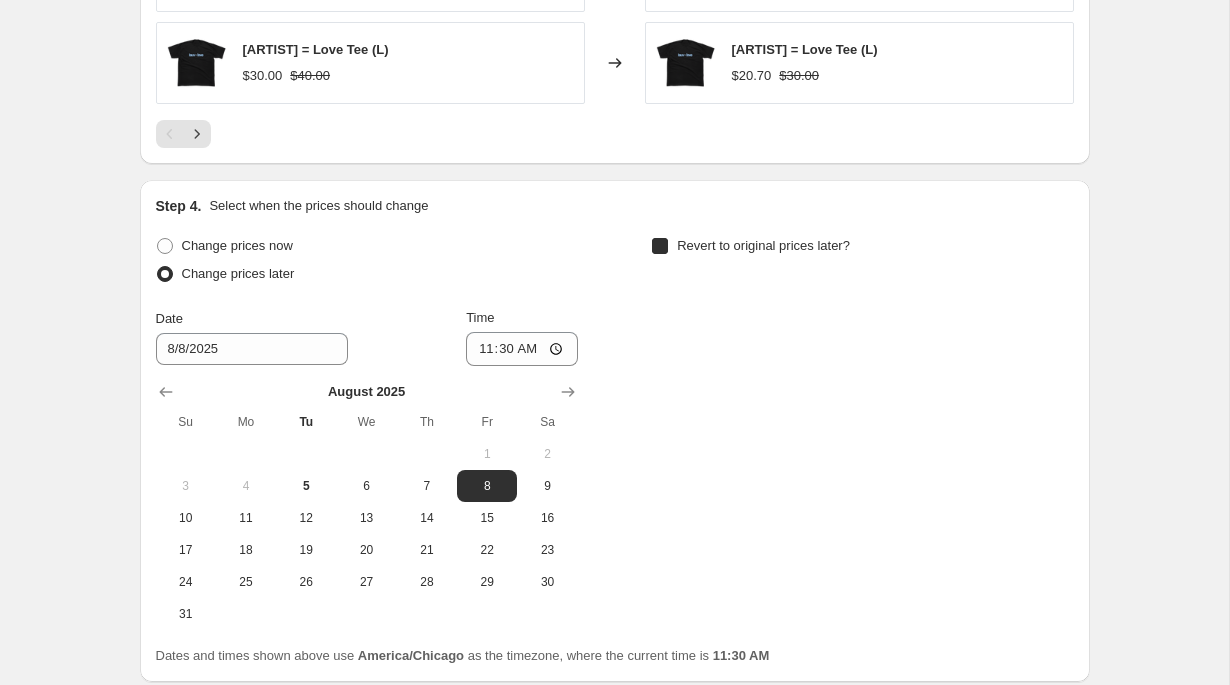 checkbox on "true" 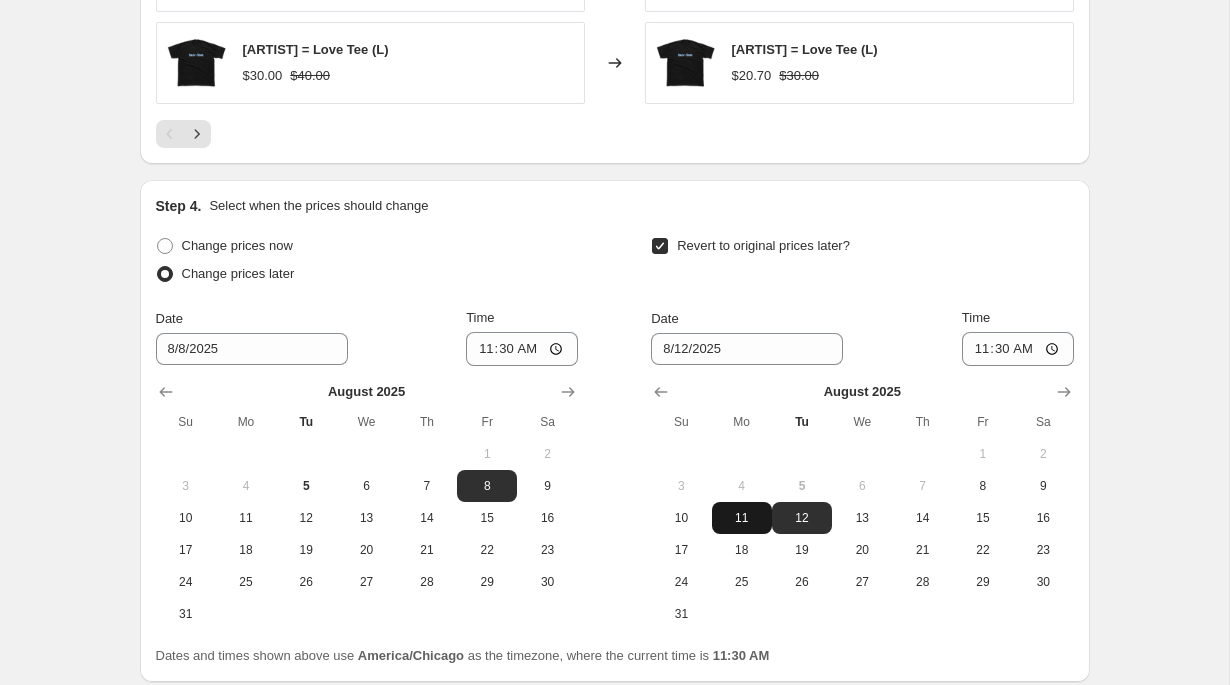 click on "11" at bounding box center (742, 518) 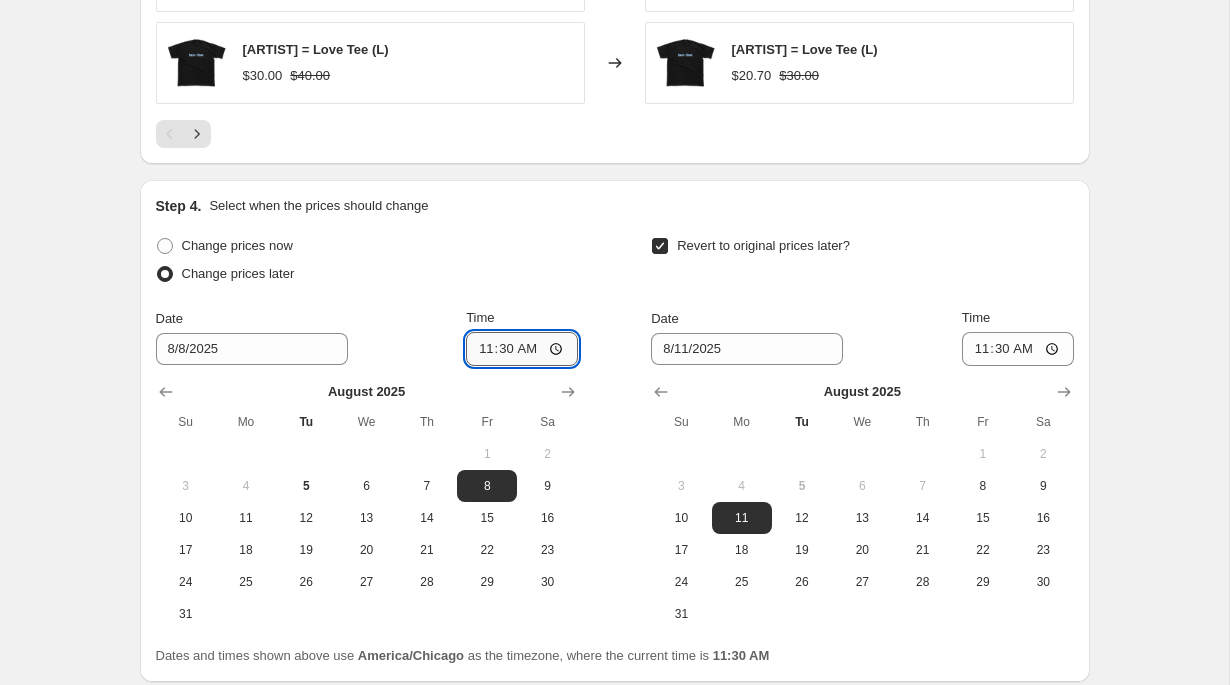 click on "11:30" at bounding box center [522, 349] 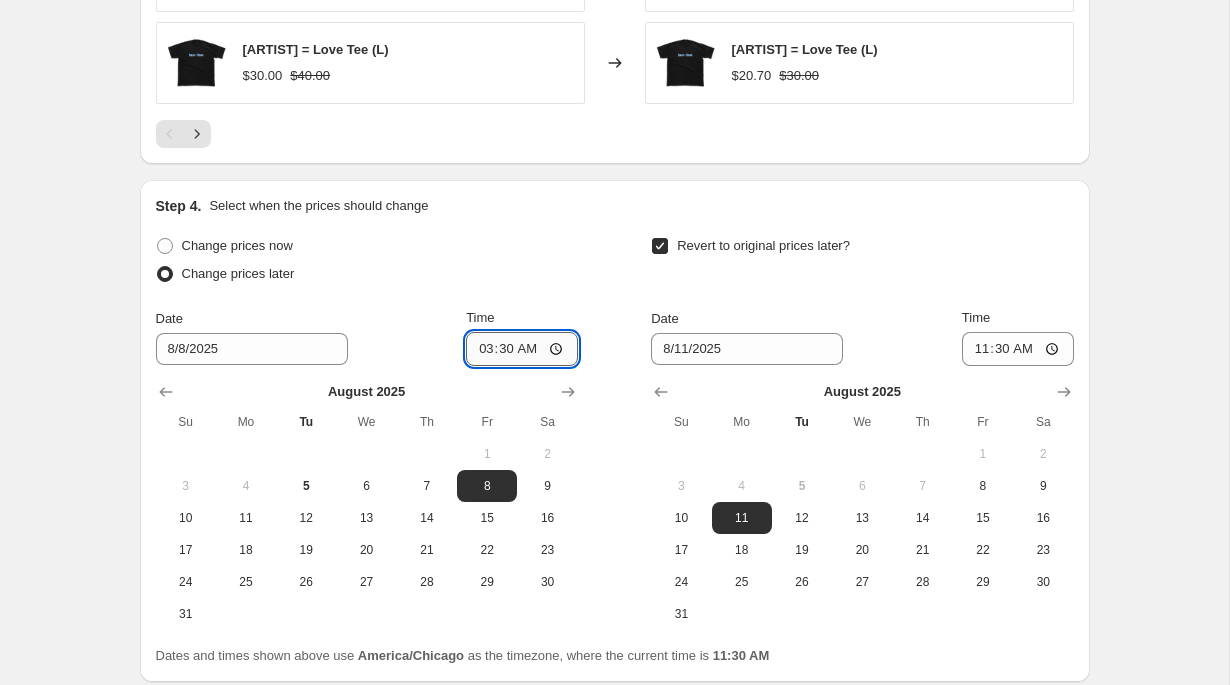 click on "03:30" at bounding box center [522, 349] 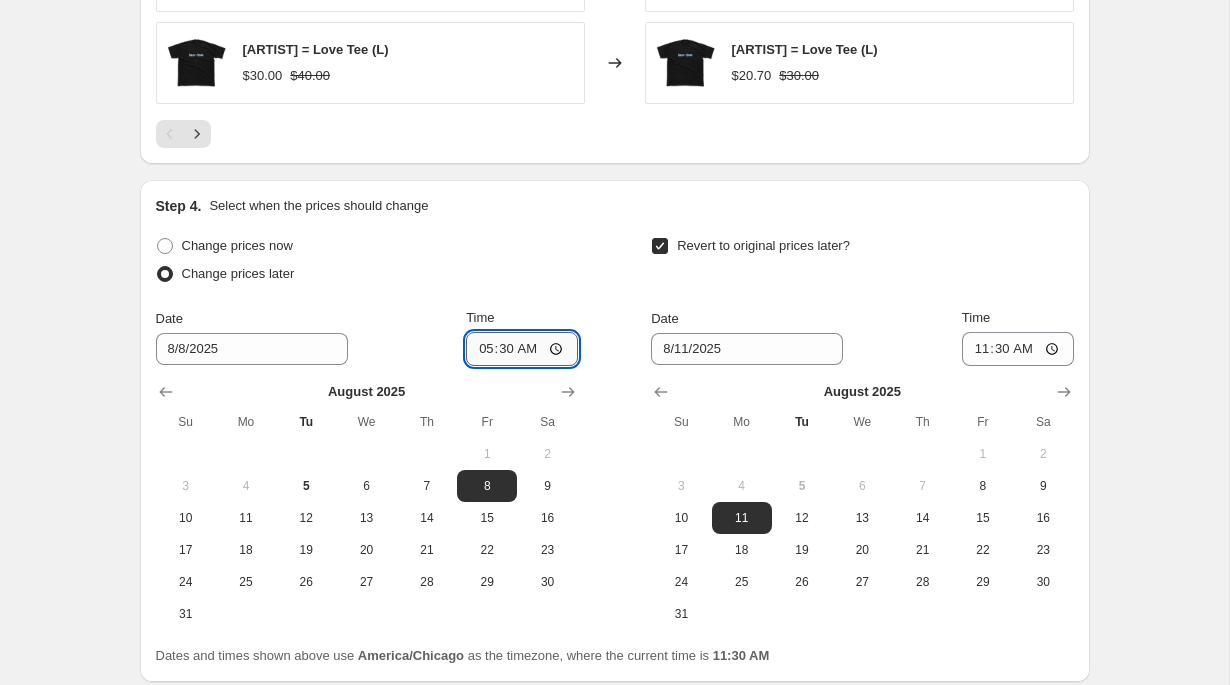 click on "05:30" at bounding box center [522, 349] 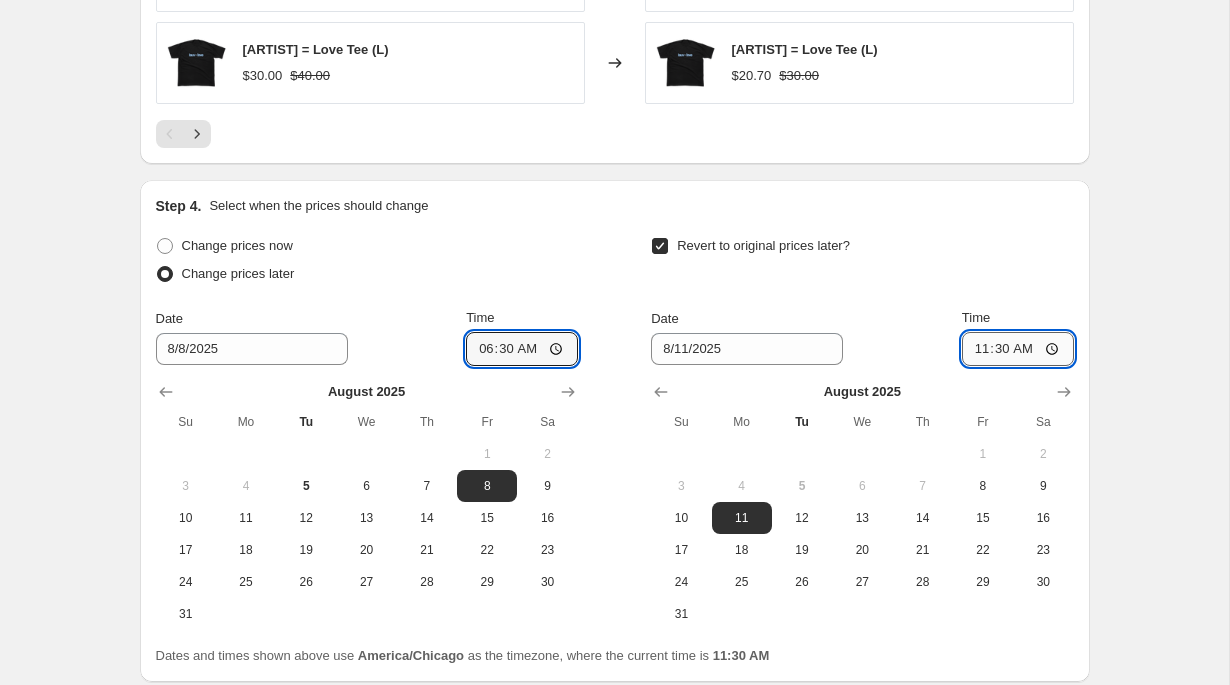 click on "11:30" at bounding box center [1018, 349] 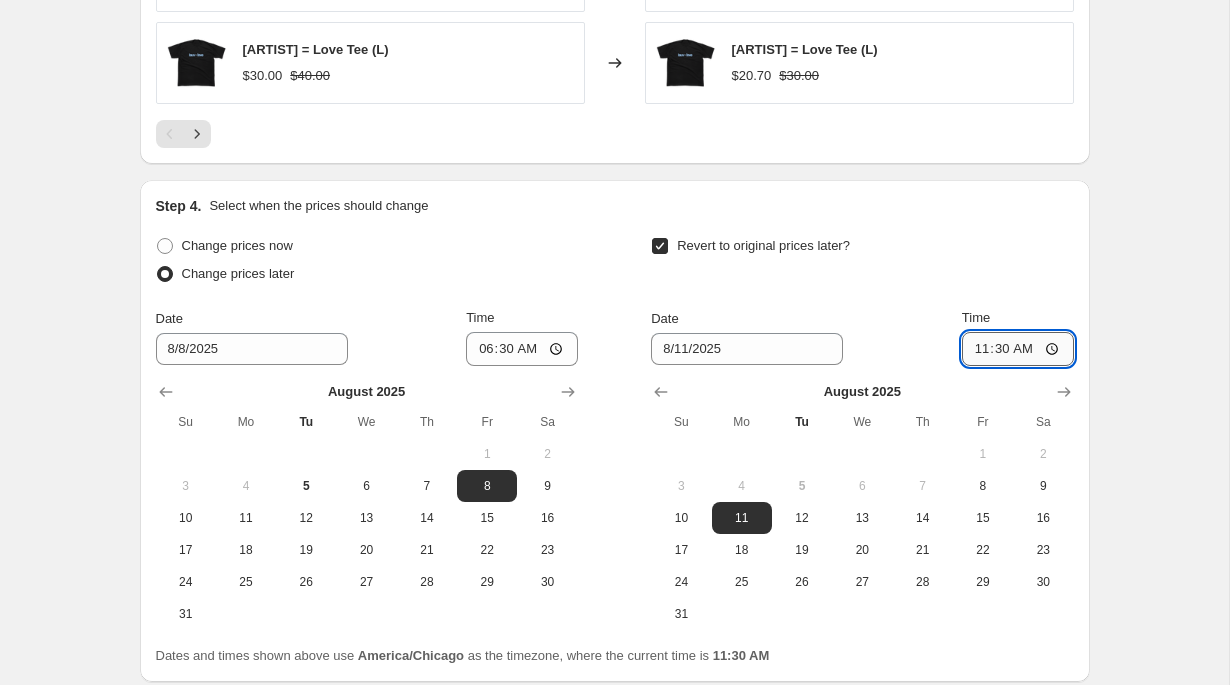 click on "11:30" at bounding box center (1018, 349) 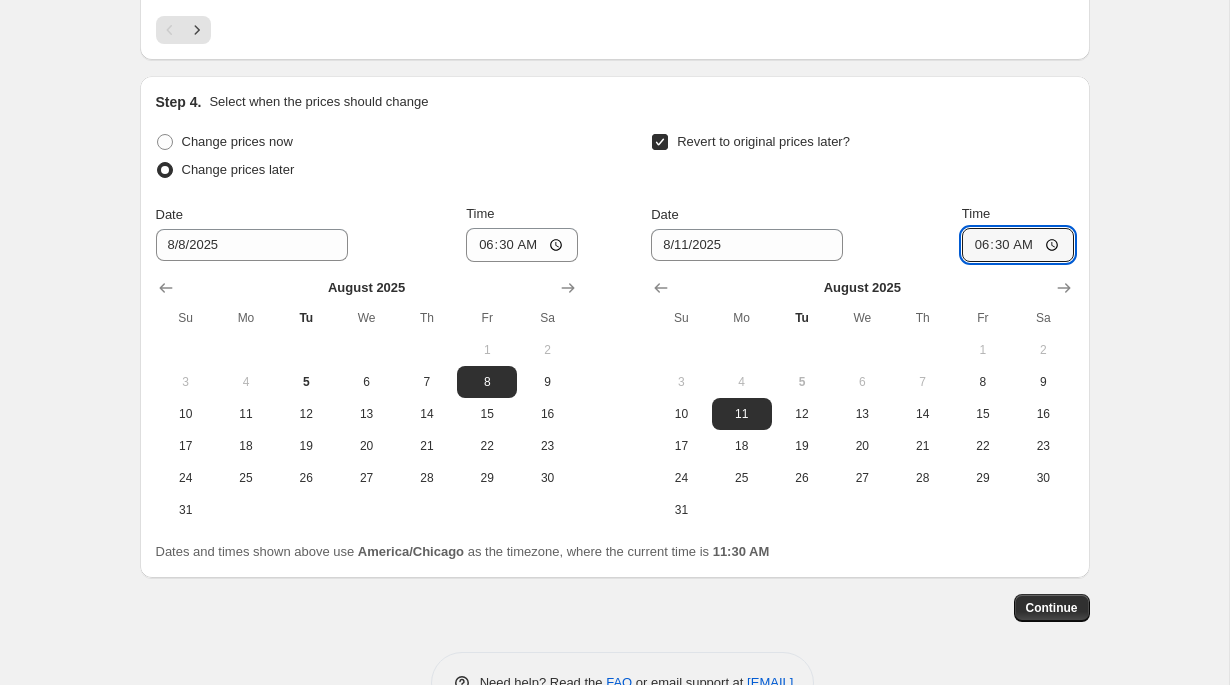 scroll, scrollTop: 1688, scrollLeft: 0, axis: vertical 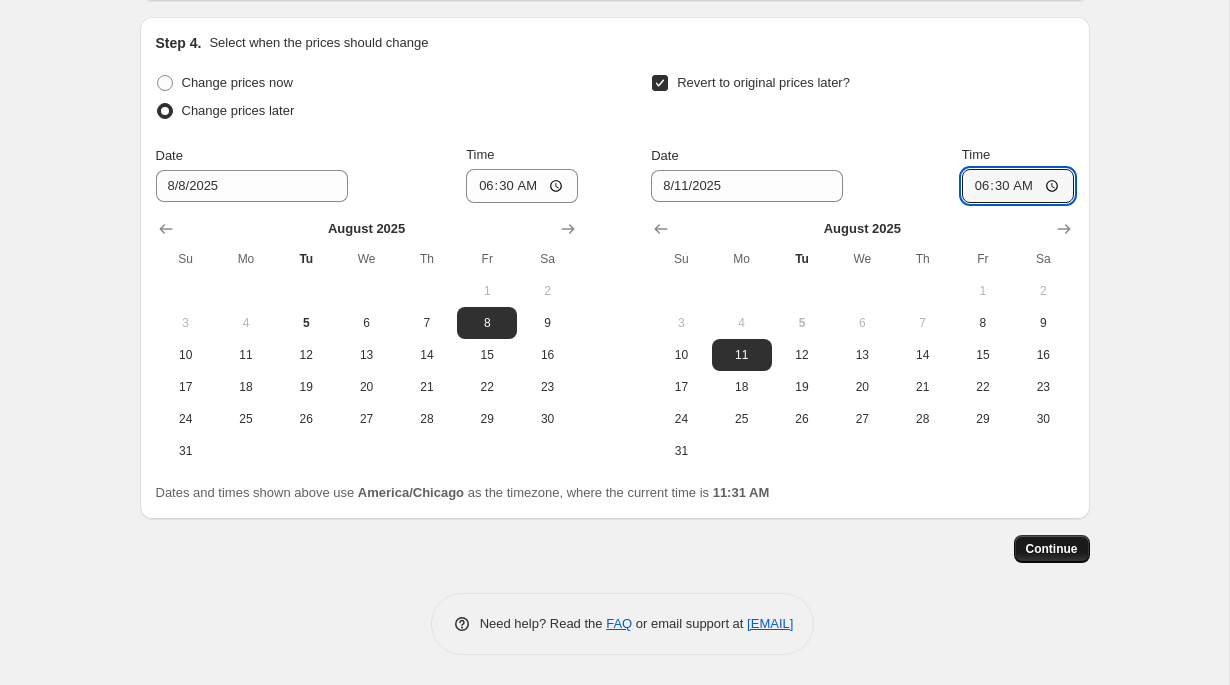 click on "Continue" at bounding box center [1052, 549] 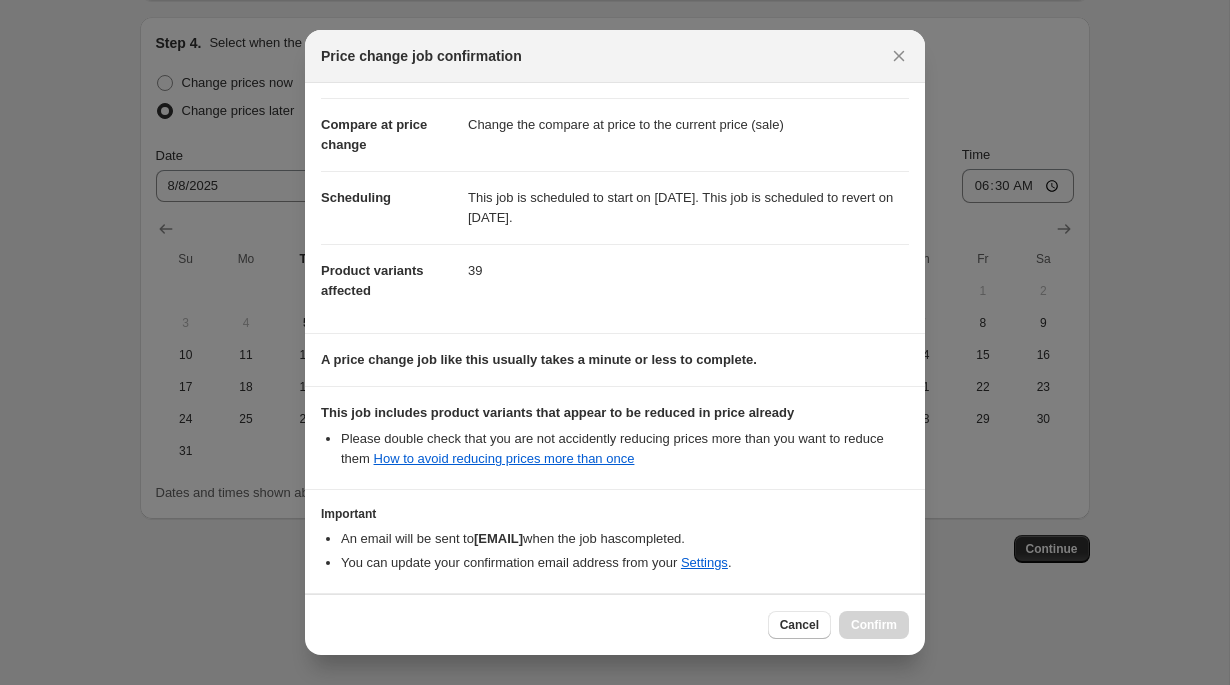 scroll, scrollTop: 153, scrollLeft: 0, axis: vertical 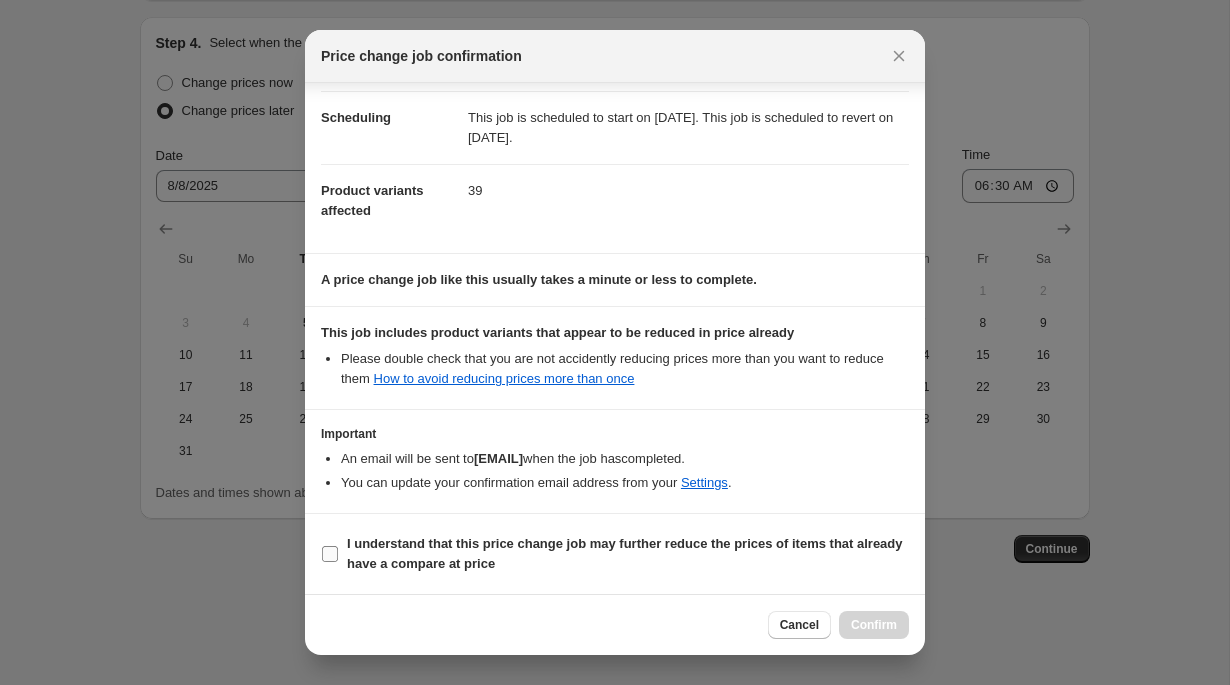 click on "I understand that this price change job may further reduce the prices of items that already have a compare at price" at bounding box center (330, 554) 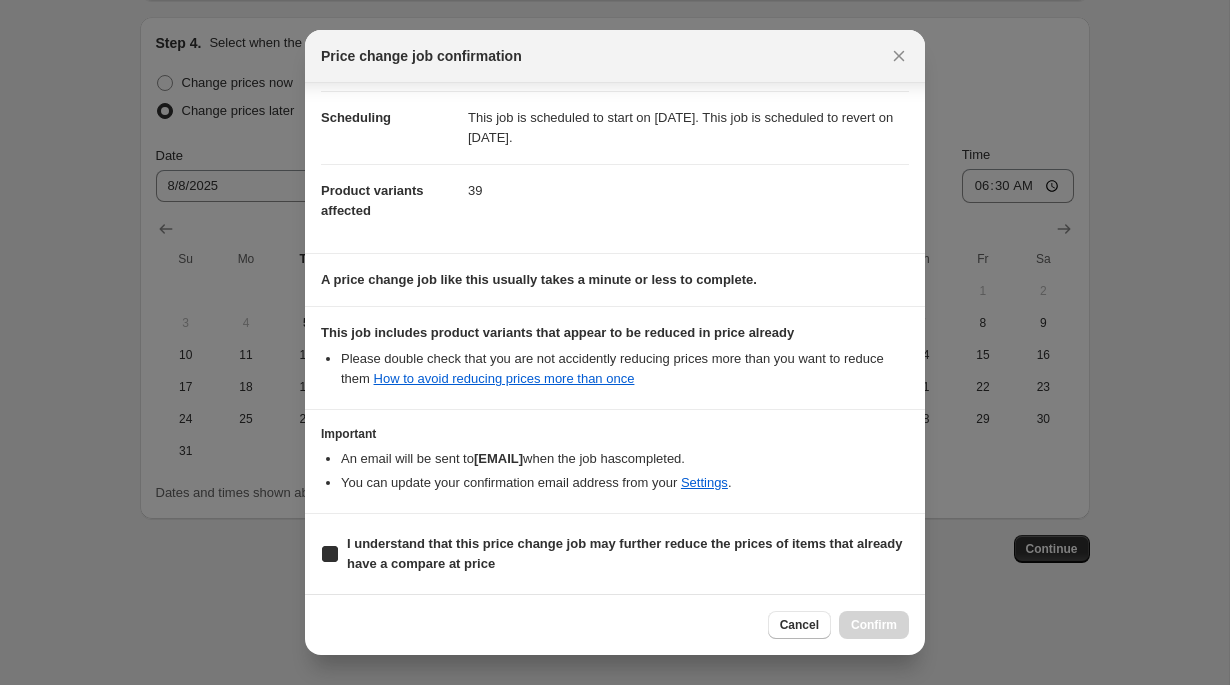 checkbox on "true" 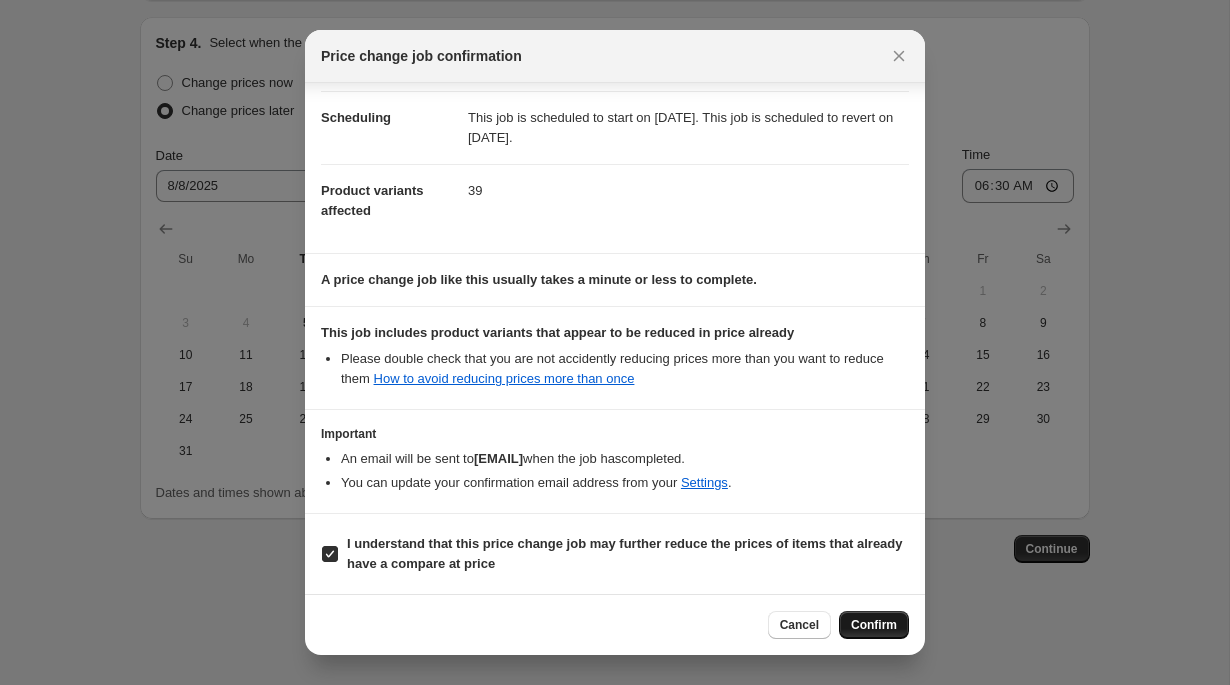 click on "Confirm" at bounding box center [874, 625] 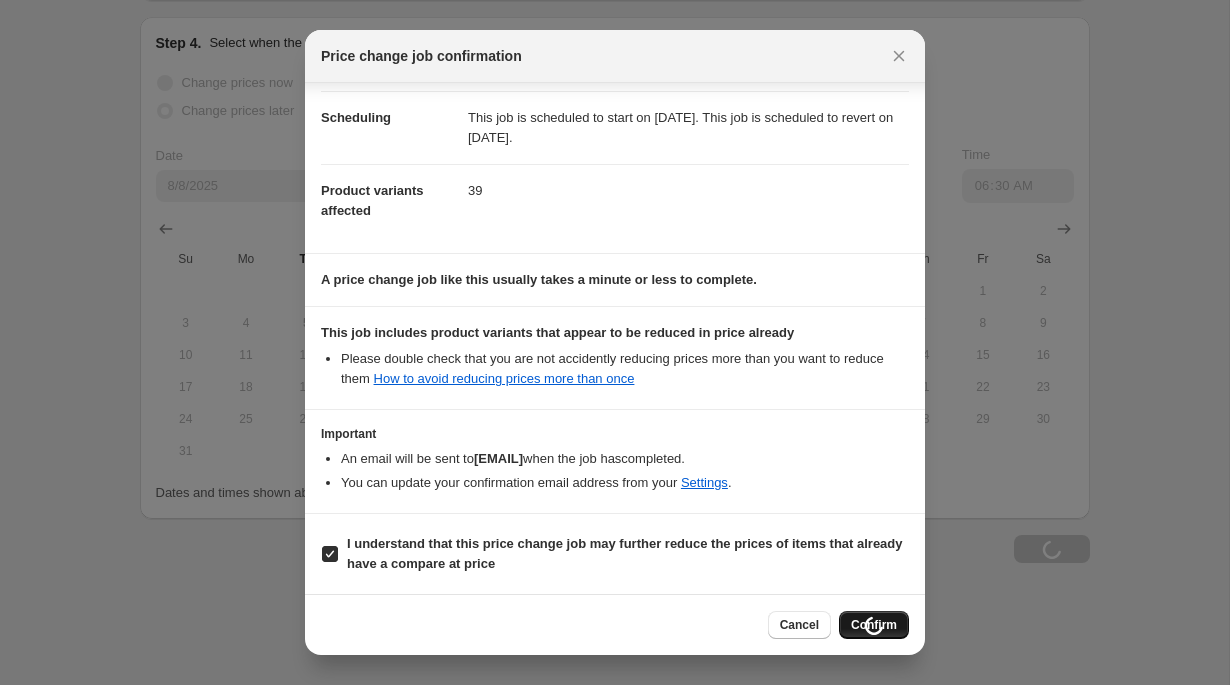 scroll, scrollTop: 1688, scrollLeft: 0, axis: vertical 